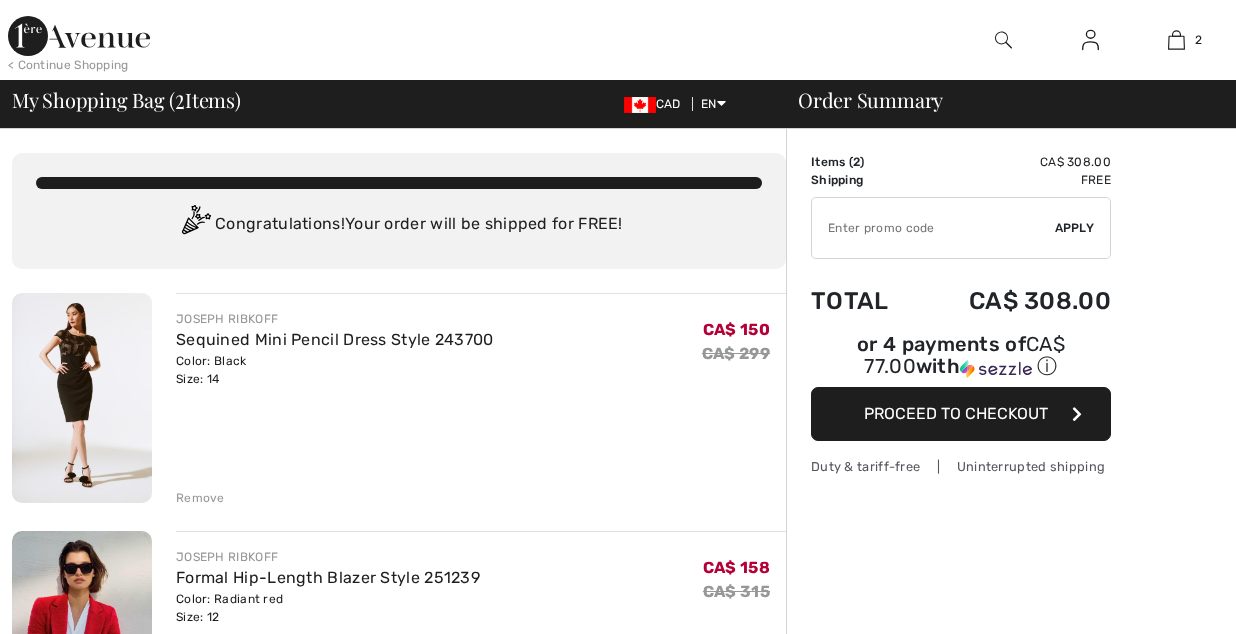 scroll, scrollTop: 0, scrollLeft: 0, axis: both 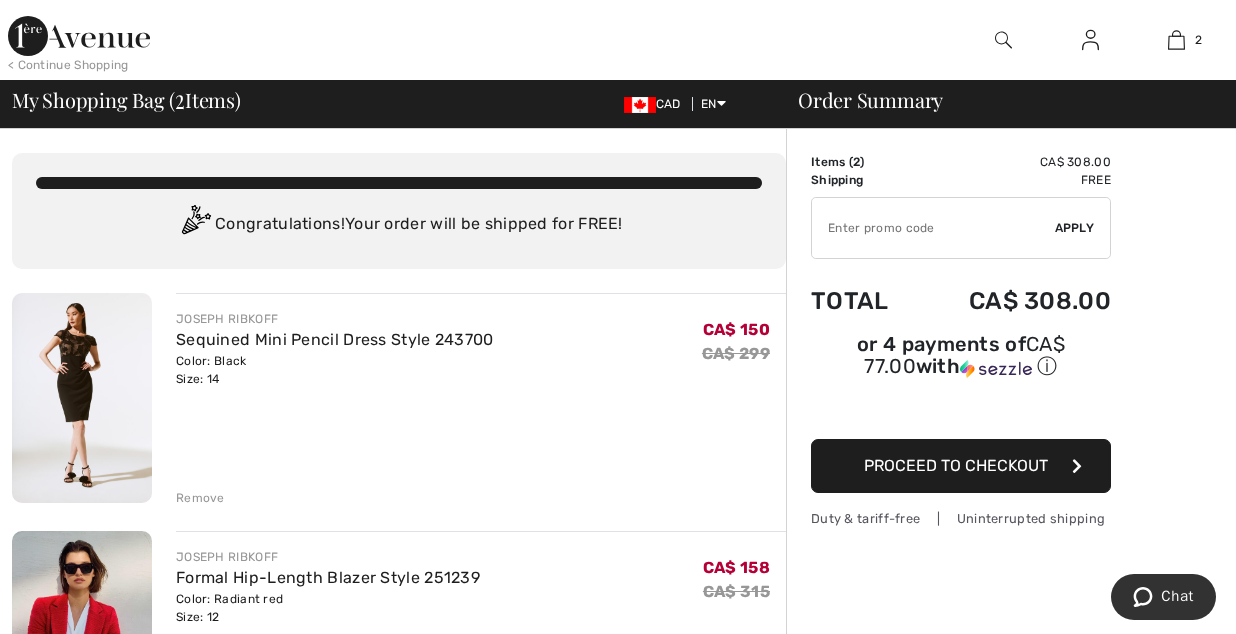 click at bounding box center (82, 398) 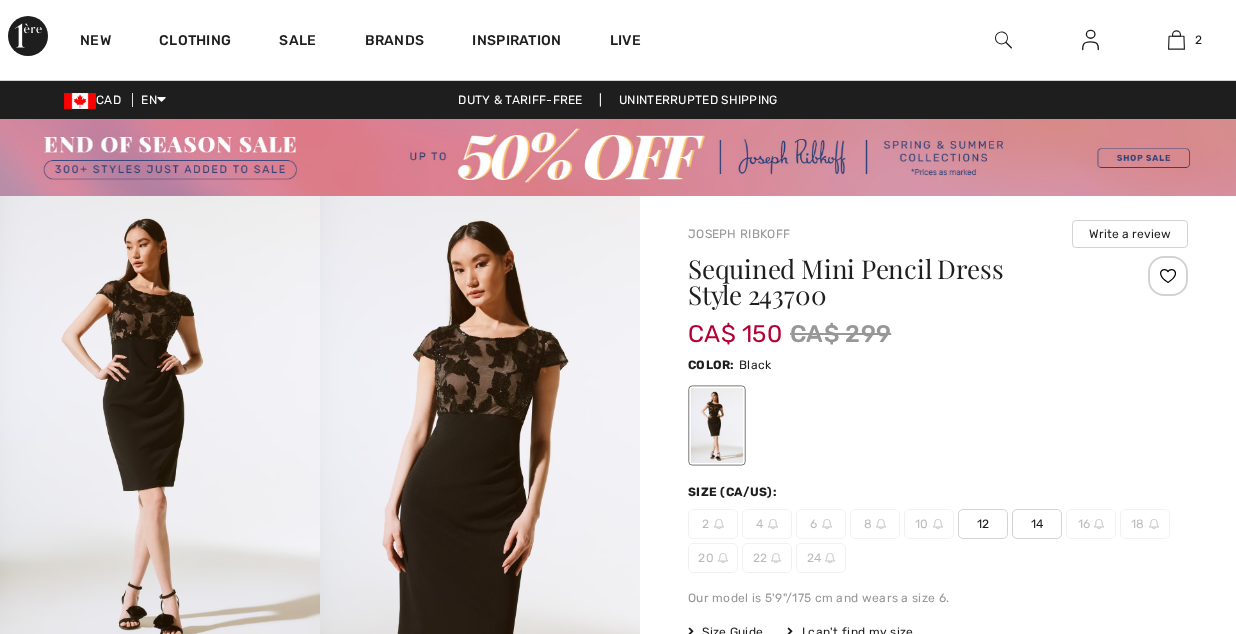 scroll, scrollTop: 0, scrollLeft: 0, axis: both 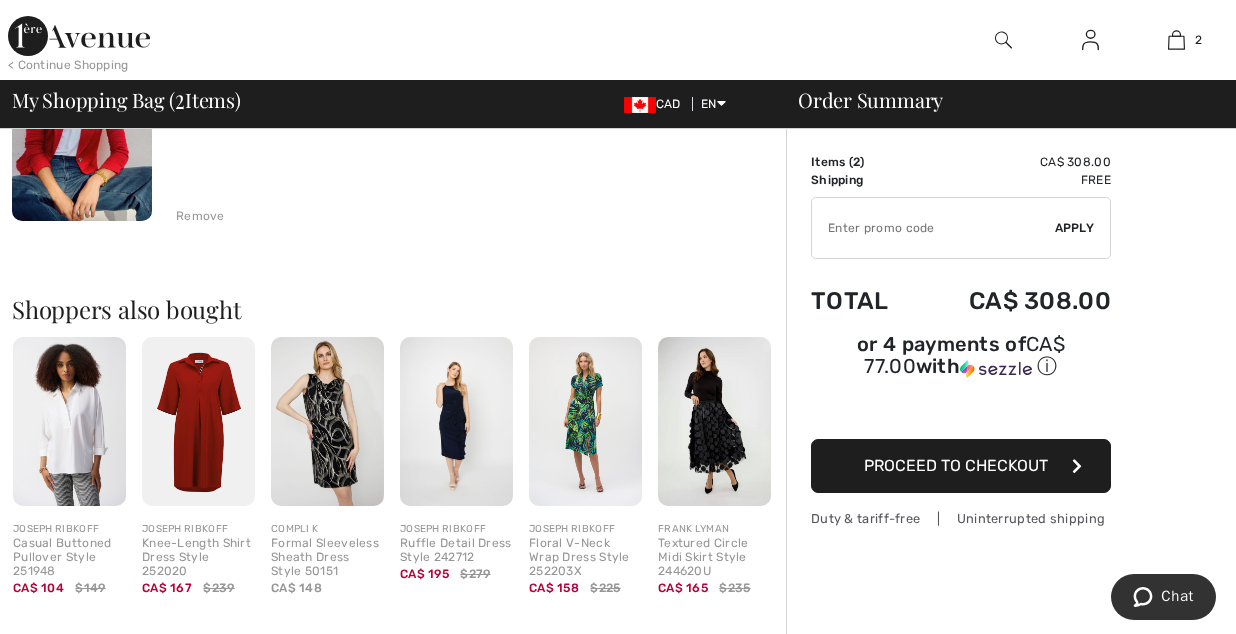 click at bounding box center (714, 421) 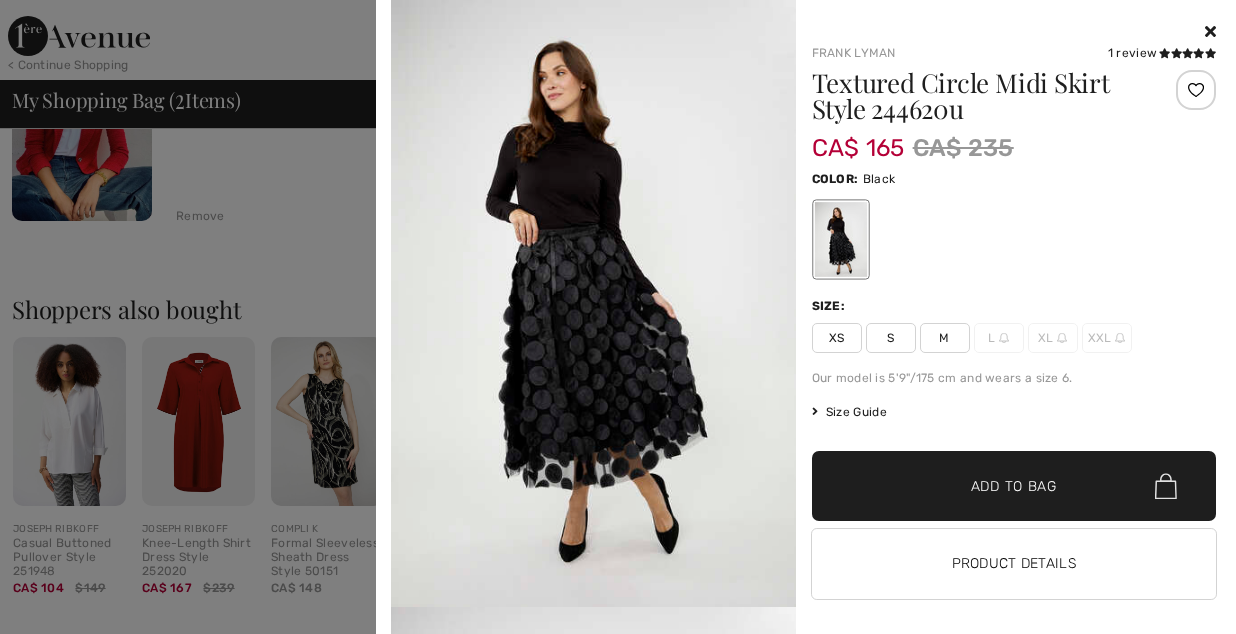 click at bounding box center (593, 303) 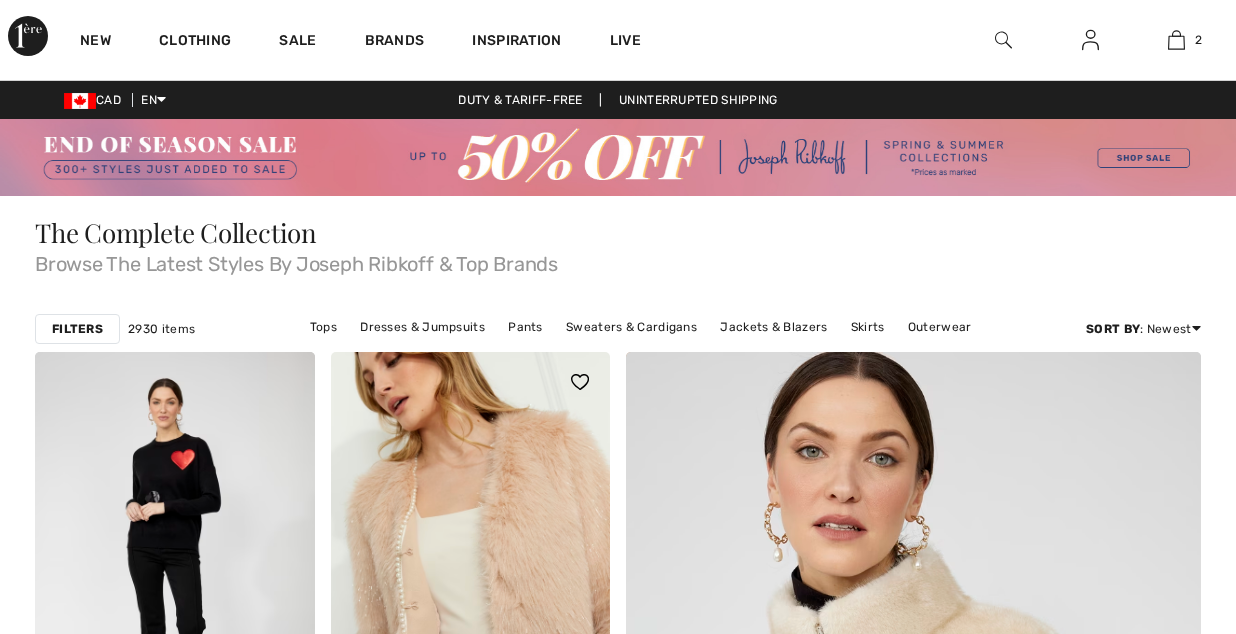 scroll, scrollTop: 0, scrollLeft: 0, axis: both 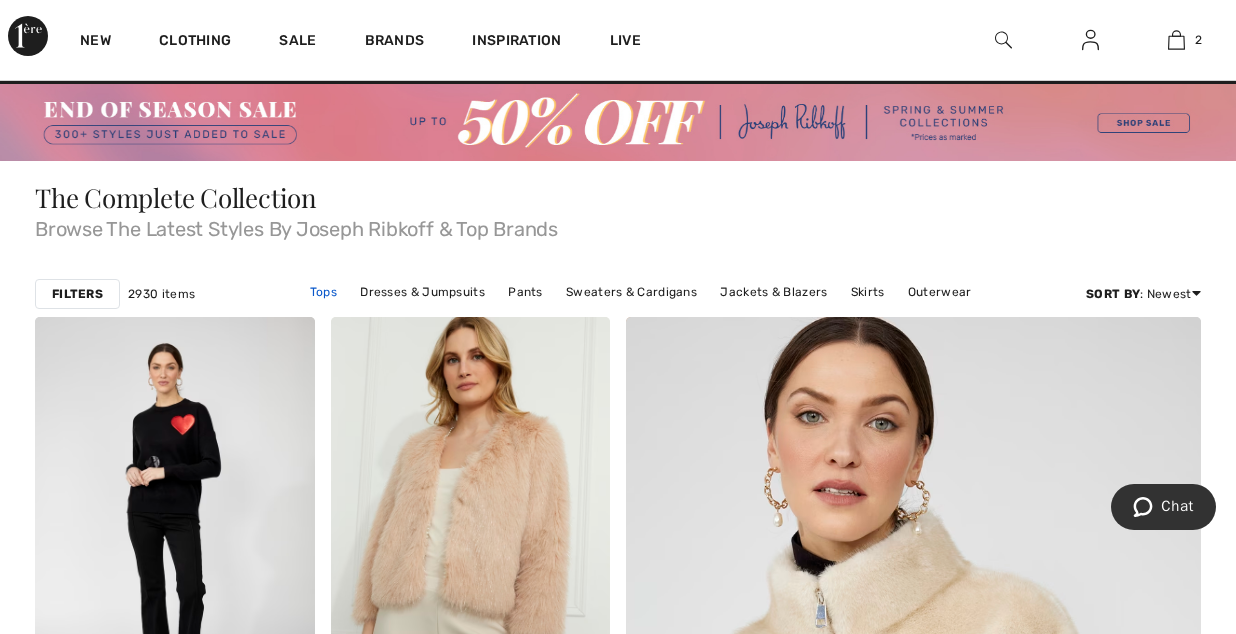 click on "Tops" at bounding box center (323, 292) 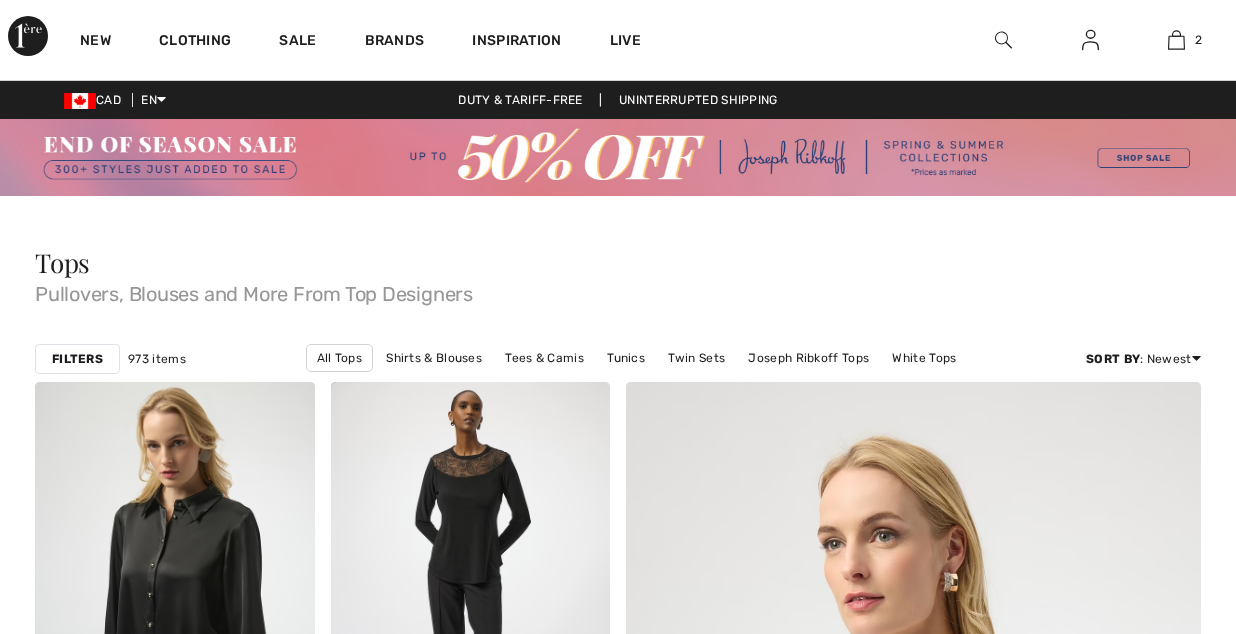 scroll, scrollTop: 0, scrollLeft: 0, axis: both 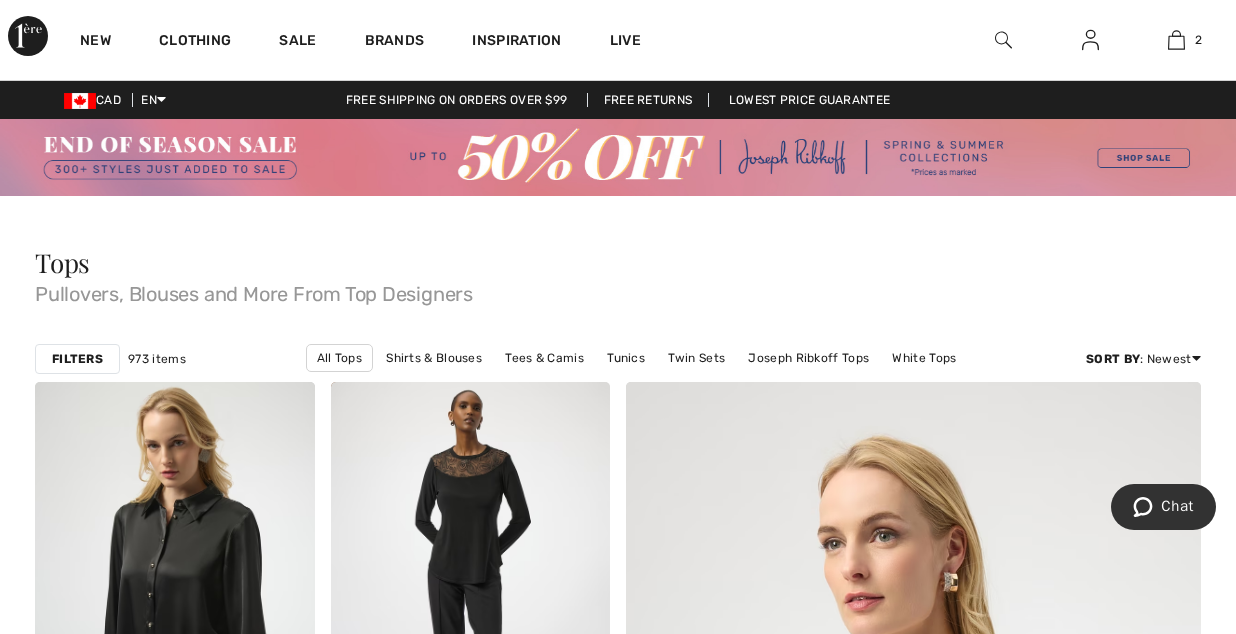 click on "Filters" at bounding box center (77, 359) 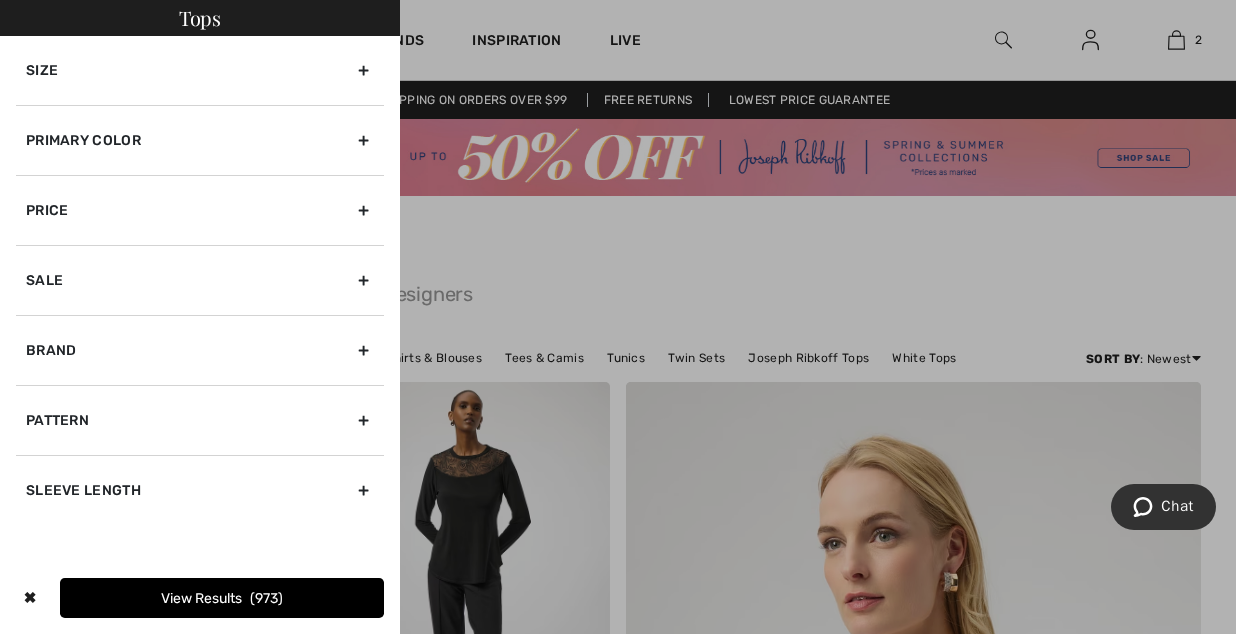 click on "Sale" at bounding box center (200, 280) 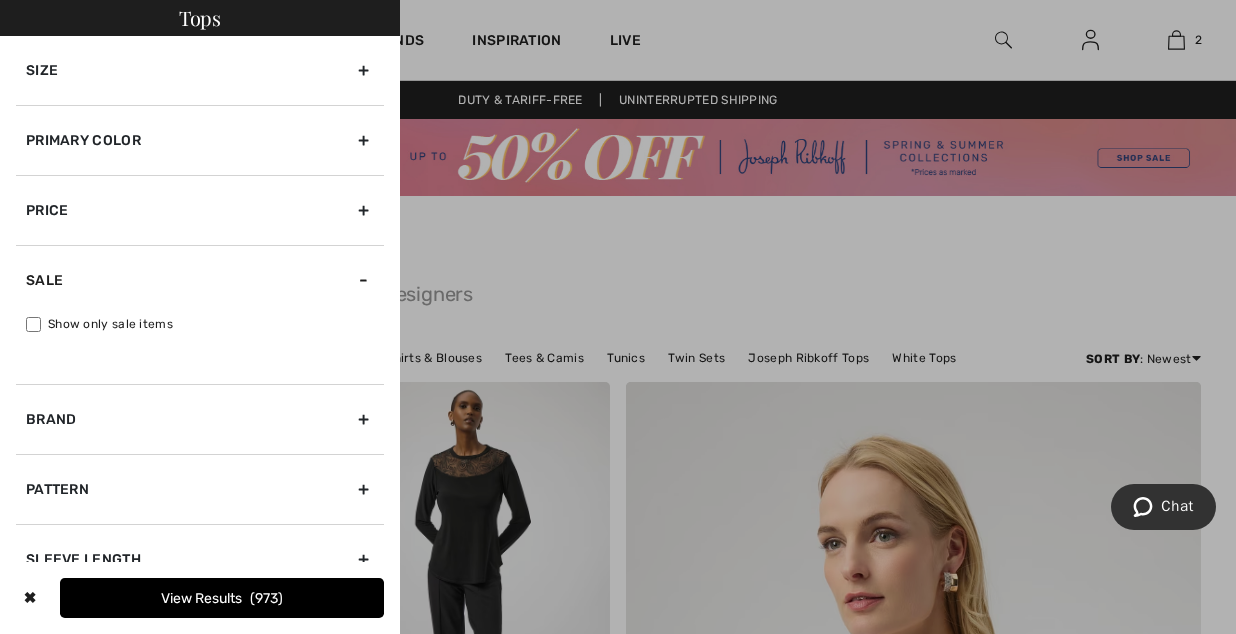 click on "Show only sale items" at bounding box center [33, 324] 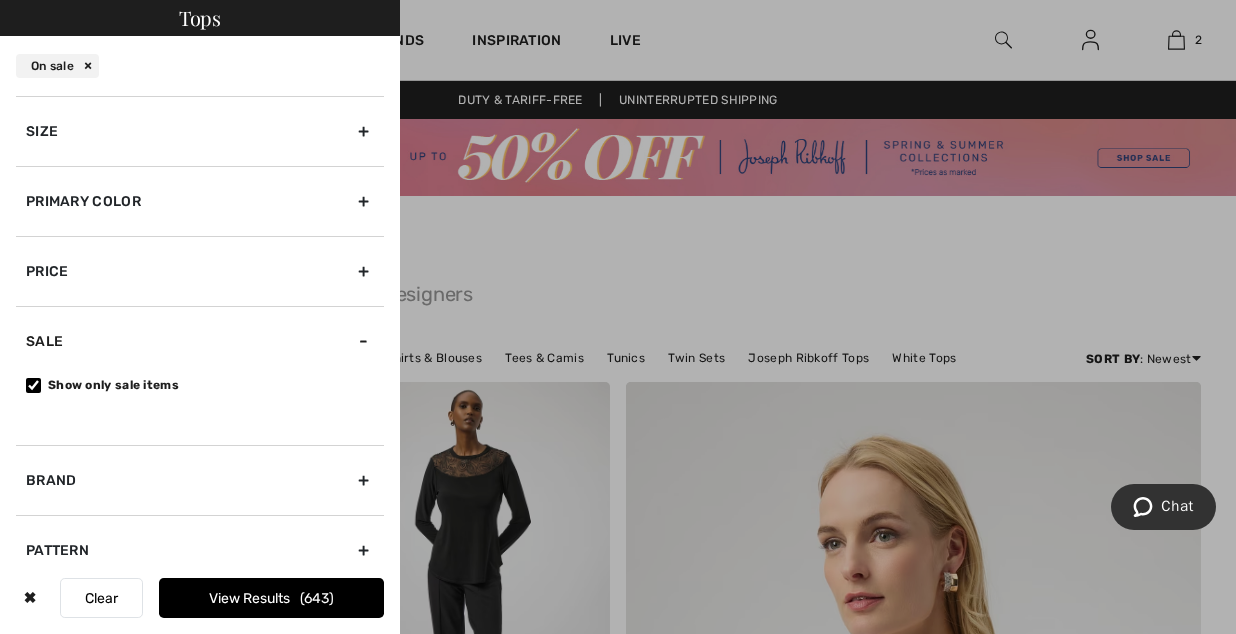 click on "Size" at bounding box center (200, 131) 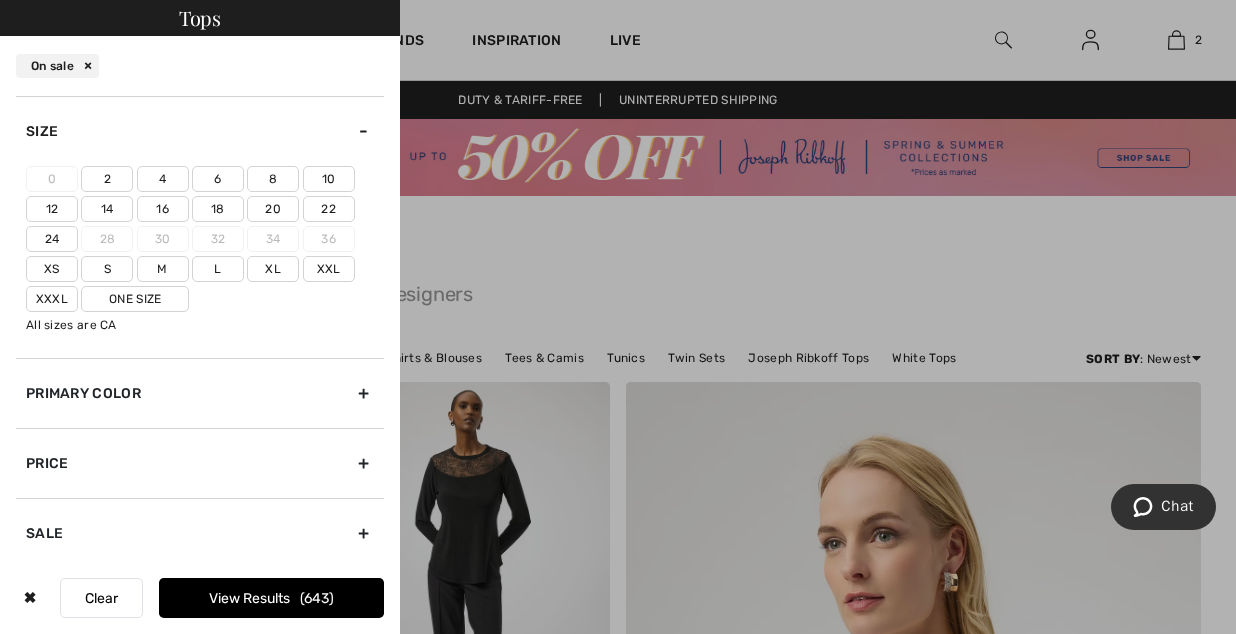 click on "12" at bounding box center [52, 209] 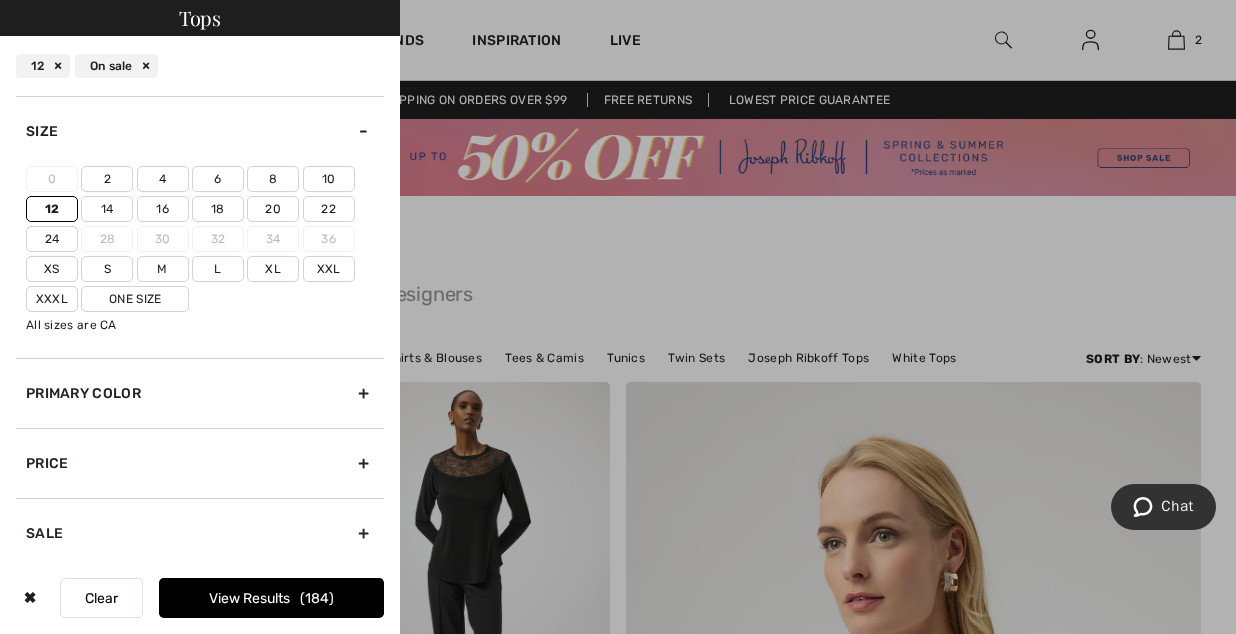 click on "View Results 184" at bounding box center [271, 598] 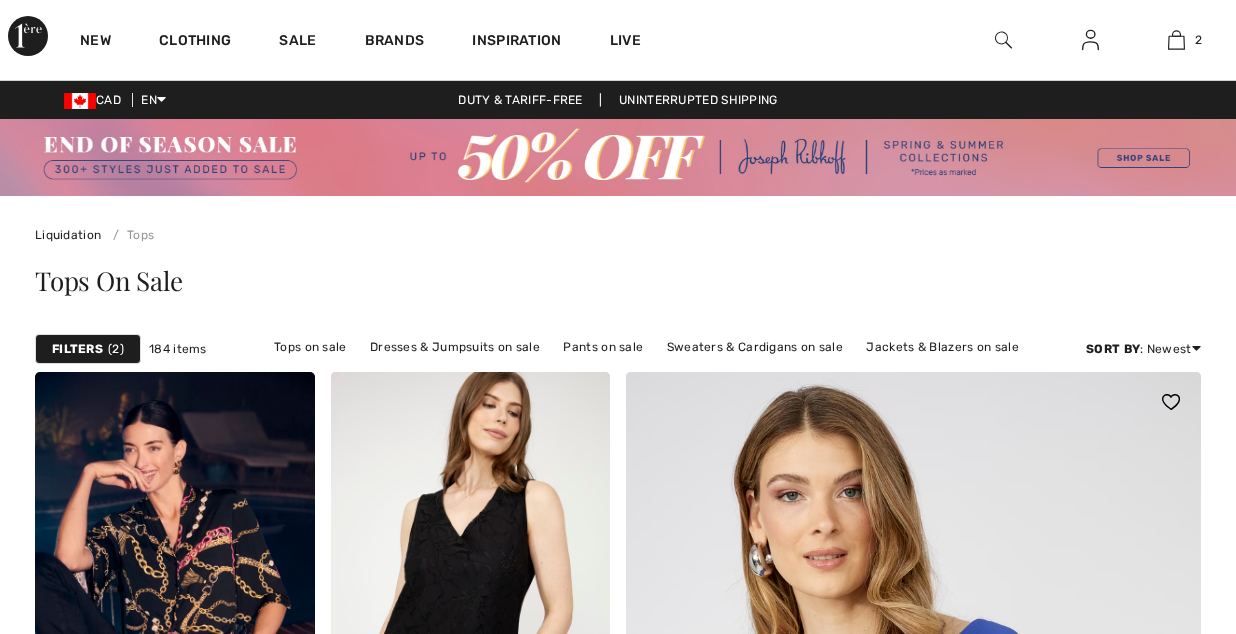 scroll, scrollTop: 0, scrollLeft: 0, axis: both 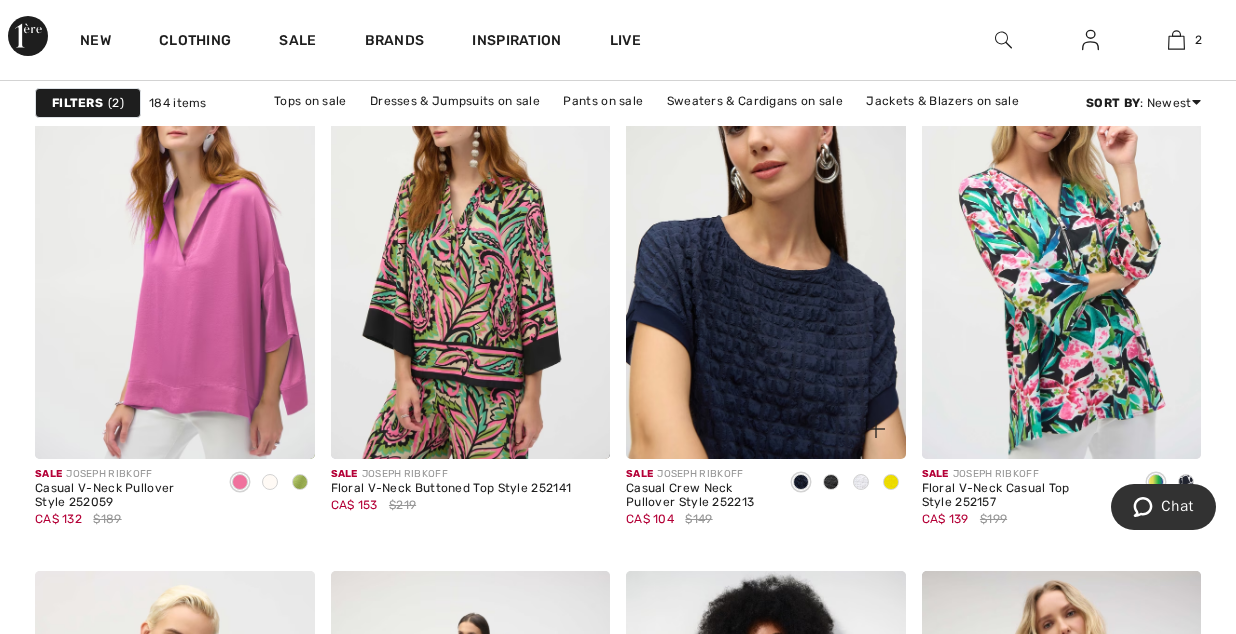 click at bounding box center [766, 249] 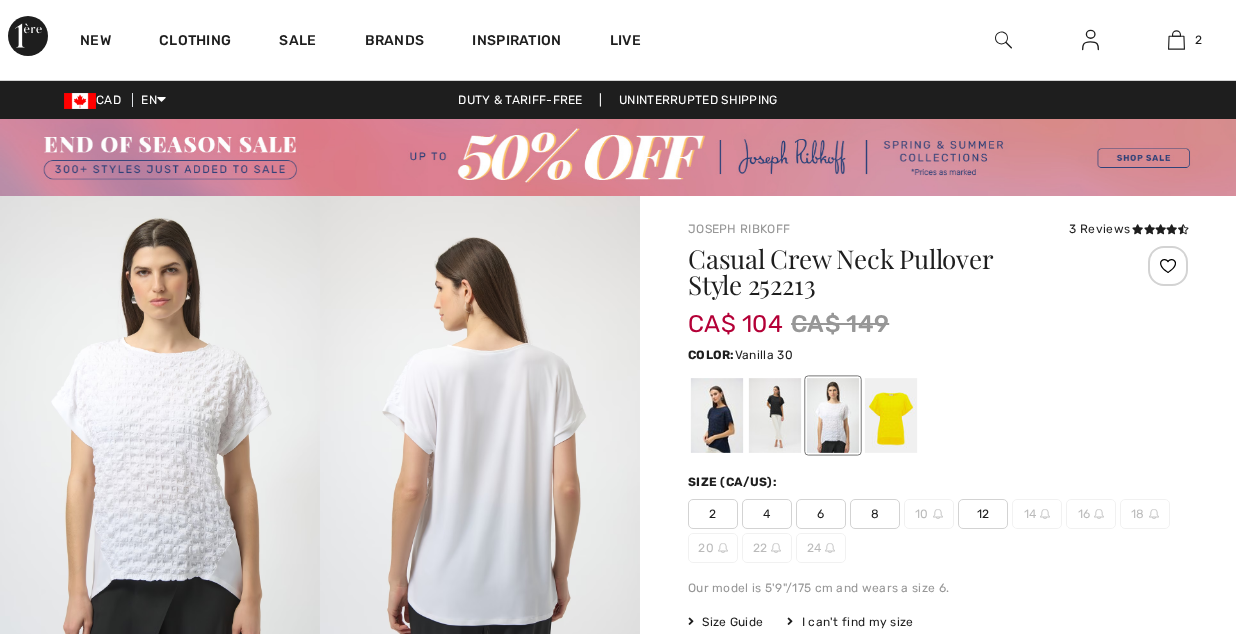 scroll, scrollTop: 0, scrollLeft: 0, axis: both 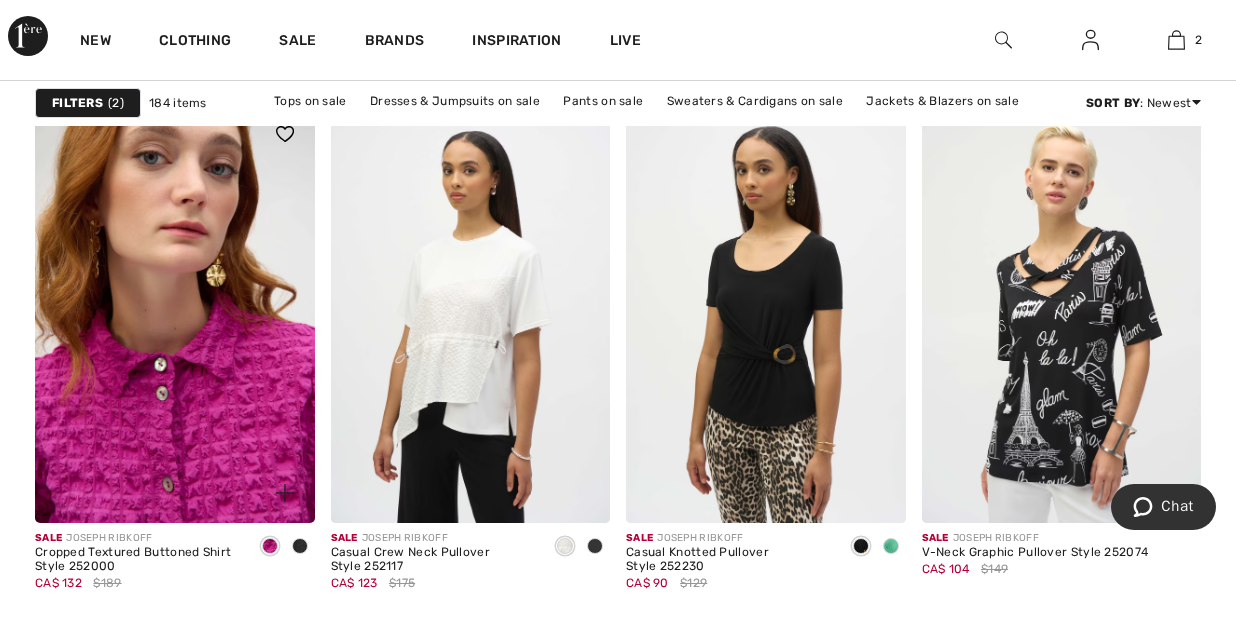 click at bounding box center [175, 313] 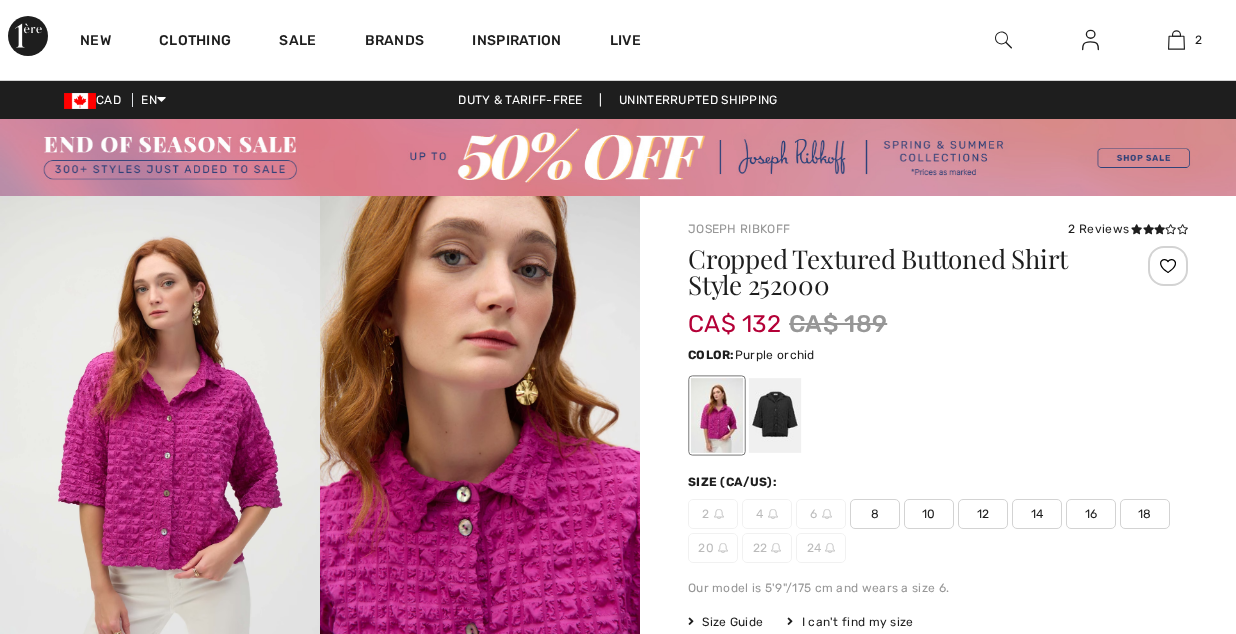 scroll, scrollTop: 0, scrollLeft: 0, axis: both 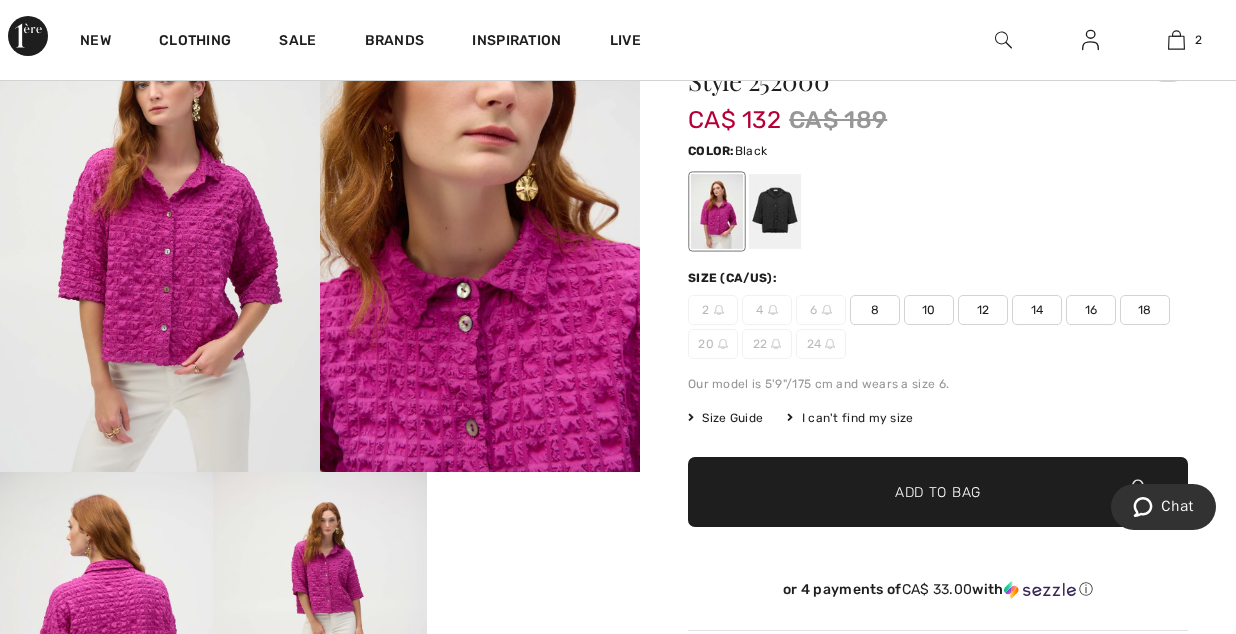 click at bounding box center [775, 211] 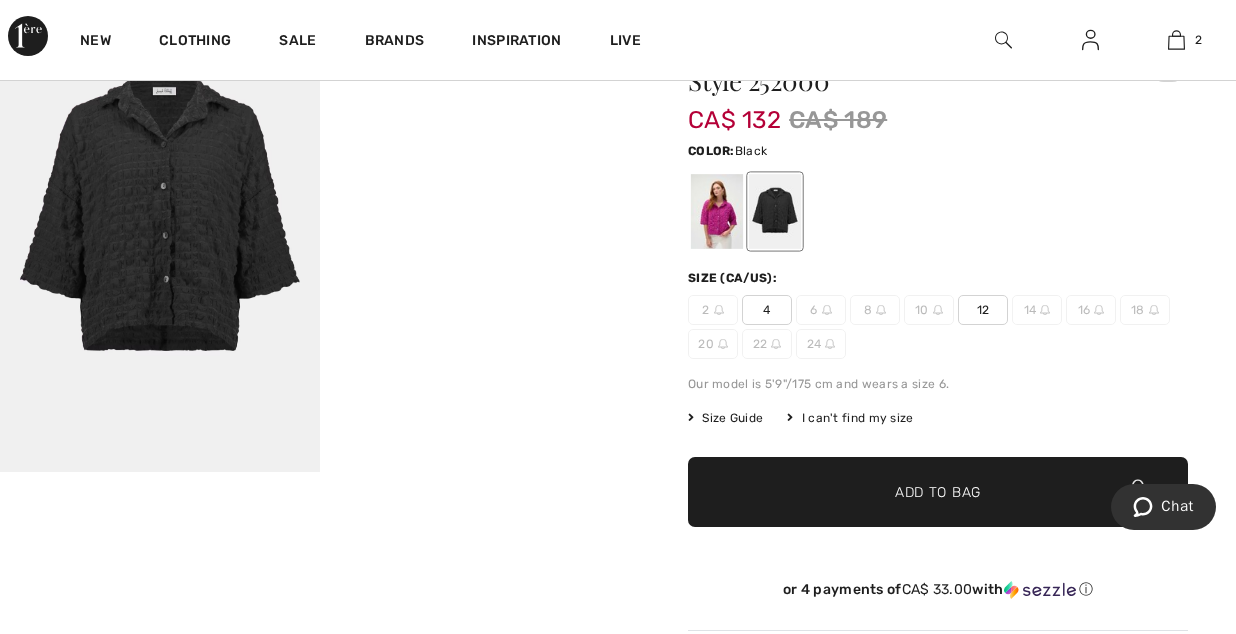 scroll, scrollTop: 208, scrollLeft: 0, axis: vertical 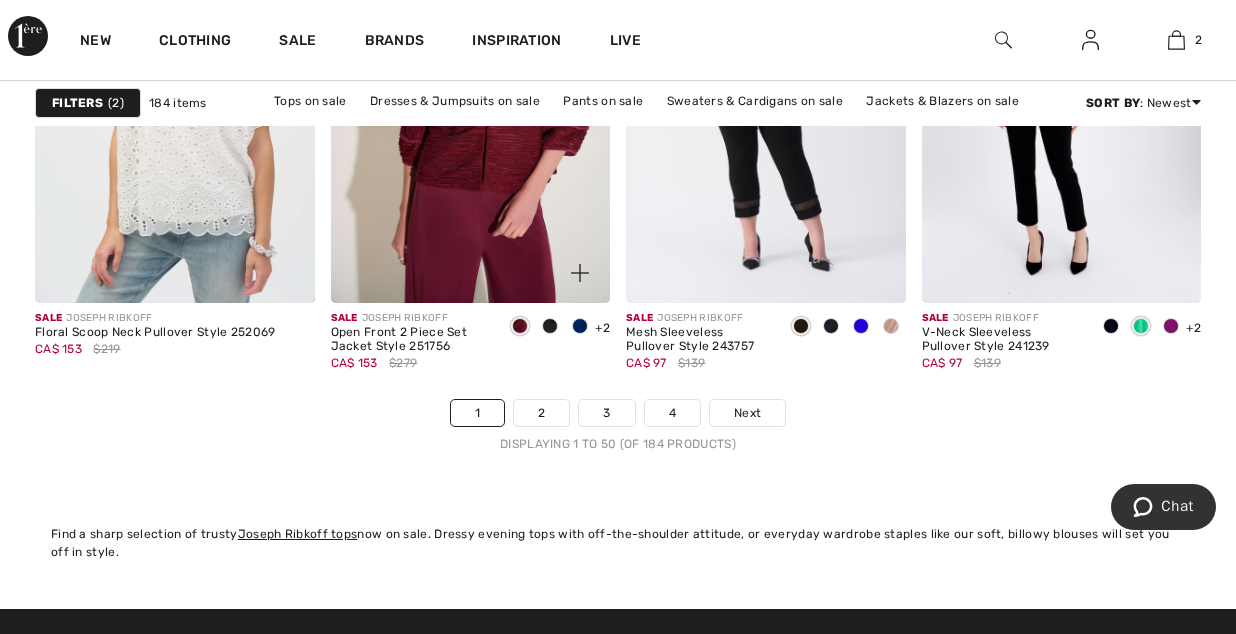 click at bounding box center [580, 326] 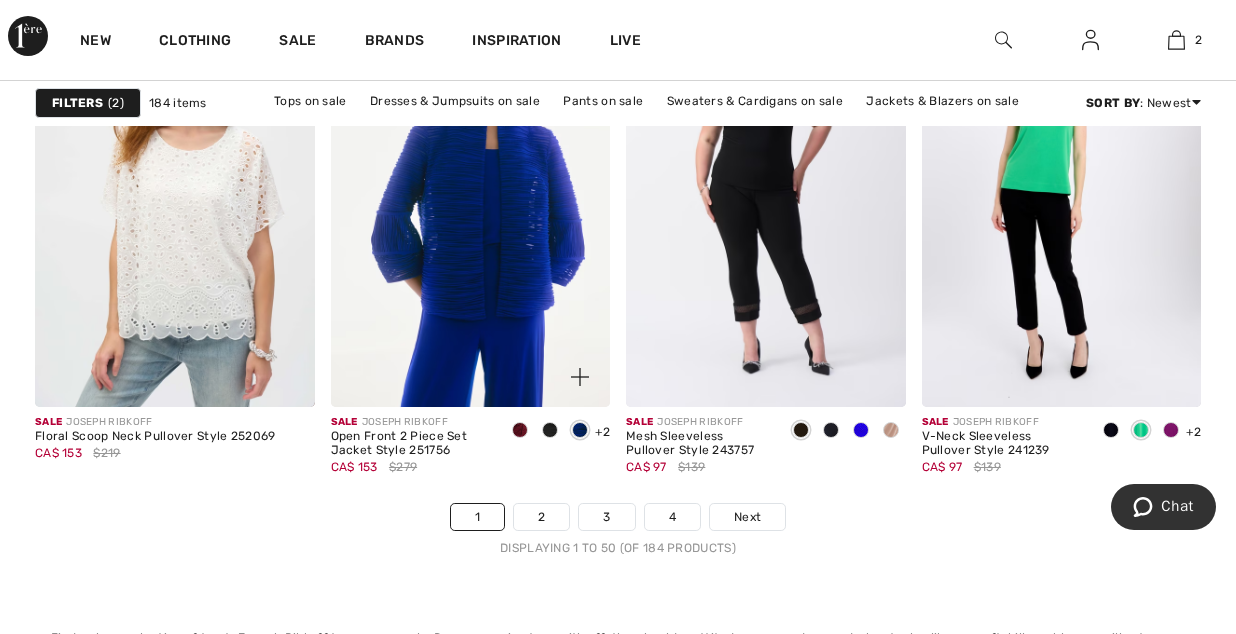 scroll, scrollTop: 7991, scrollLeft: 0, axis: vertical 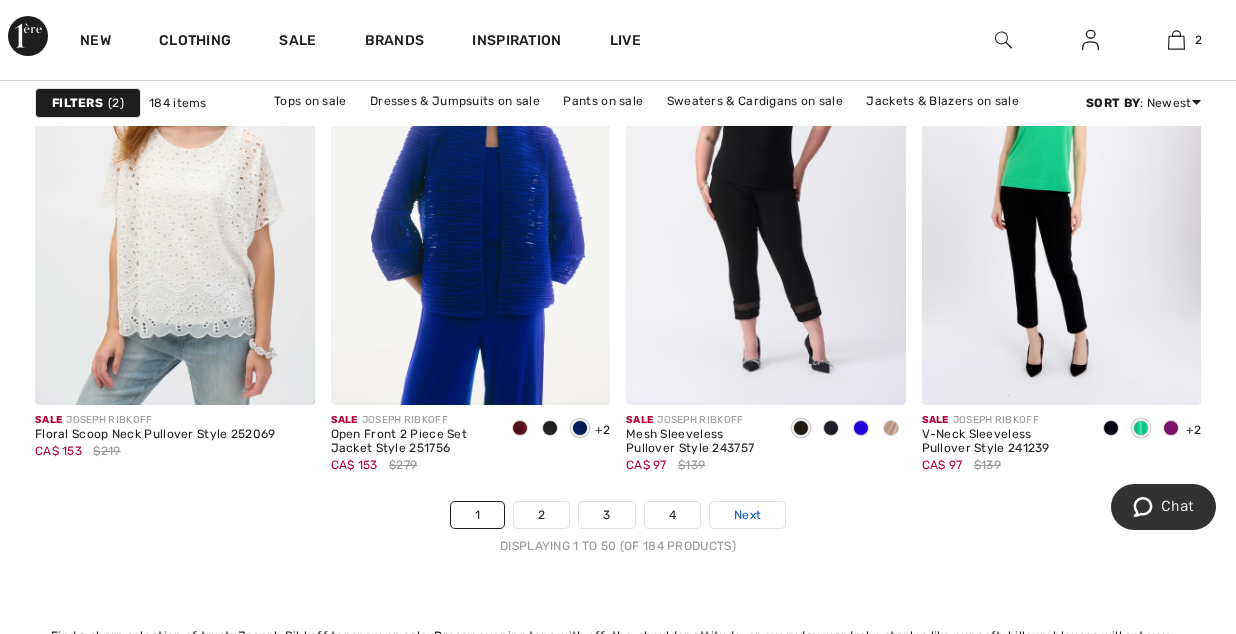 click on "Next" at bounding box center (747, 515) 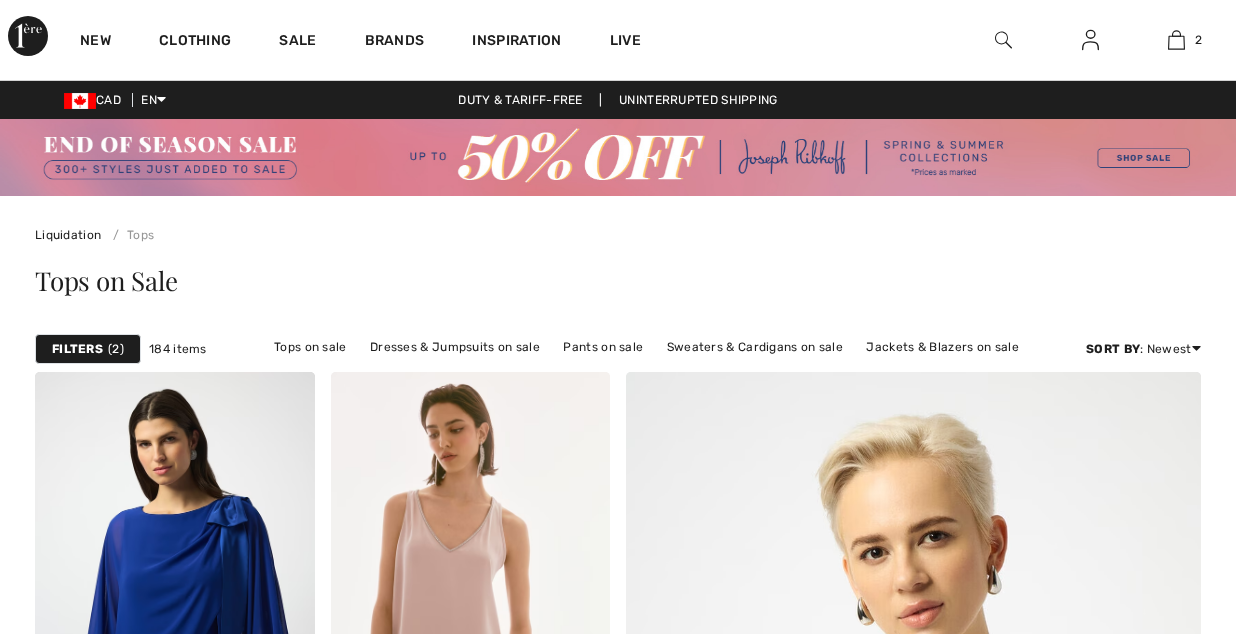 scroll, scrollTop: 0, scrollLeft: 0, axis: both 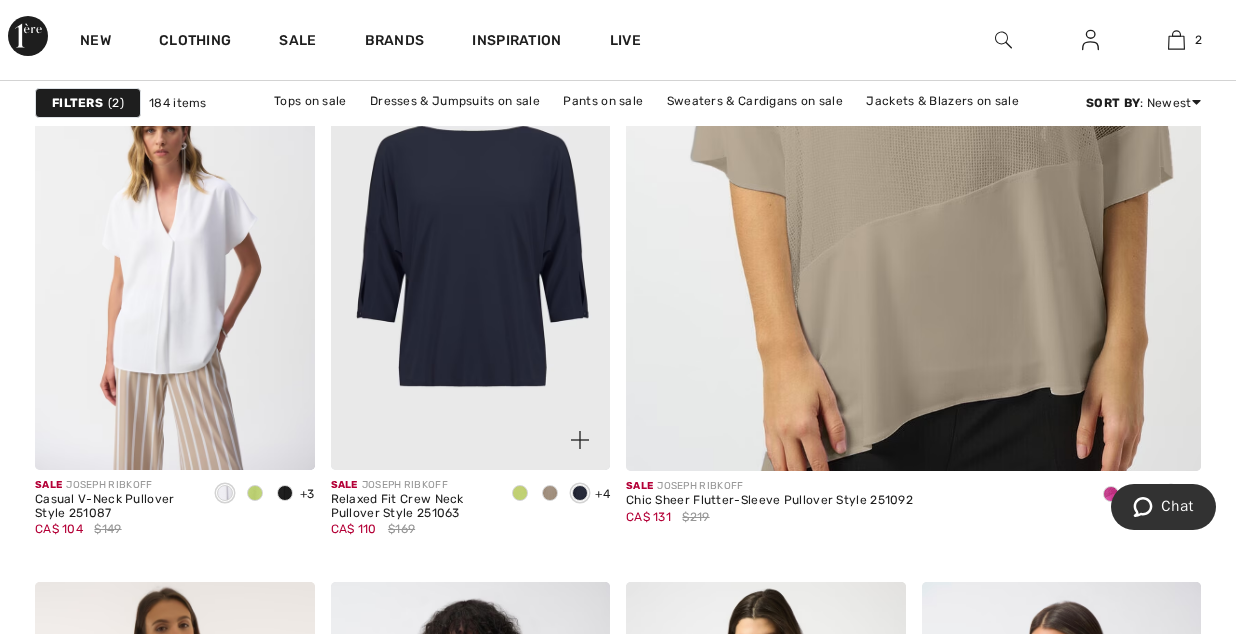 click at bounding box center (520, 493) 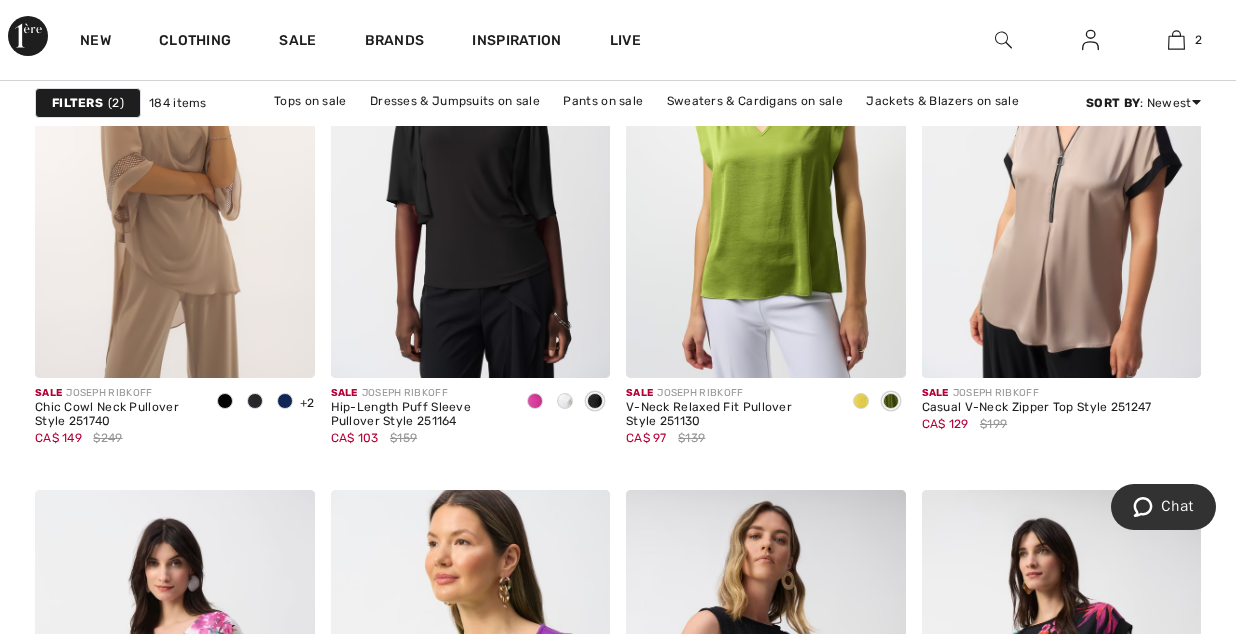 scroll, scrollTop: 1482, scrollLeft: 0, axis: vertical 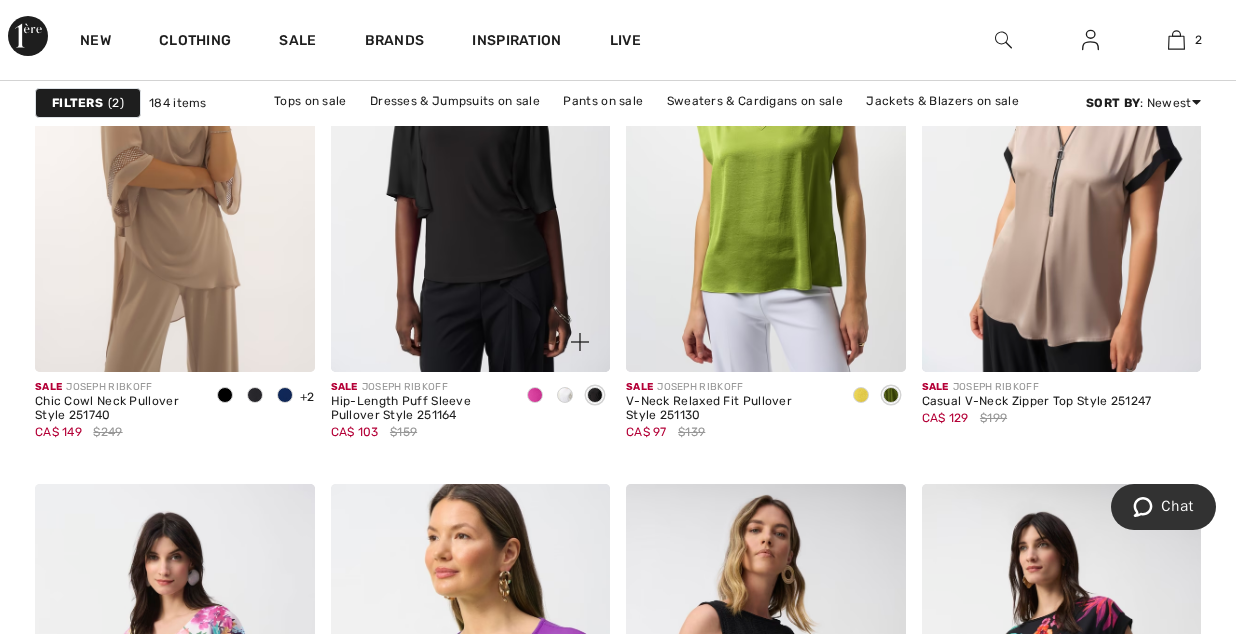click at bounding box center [535, 395] 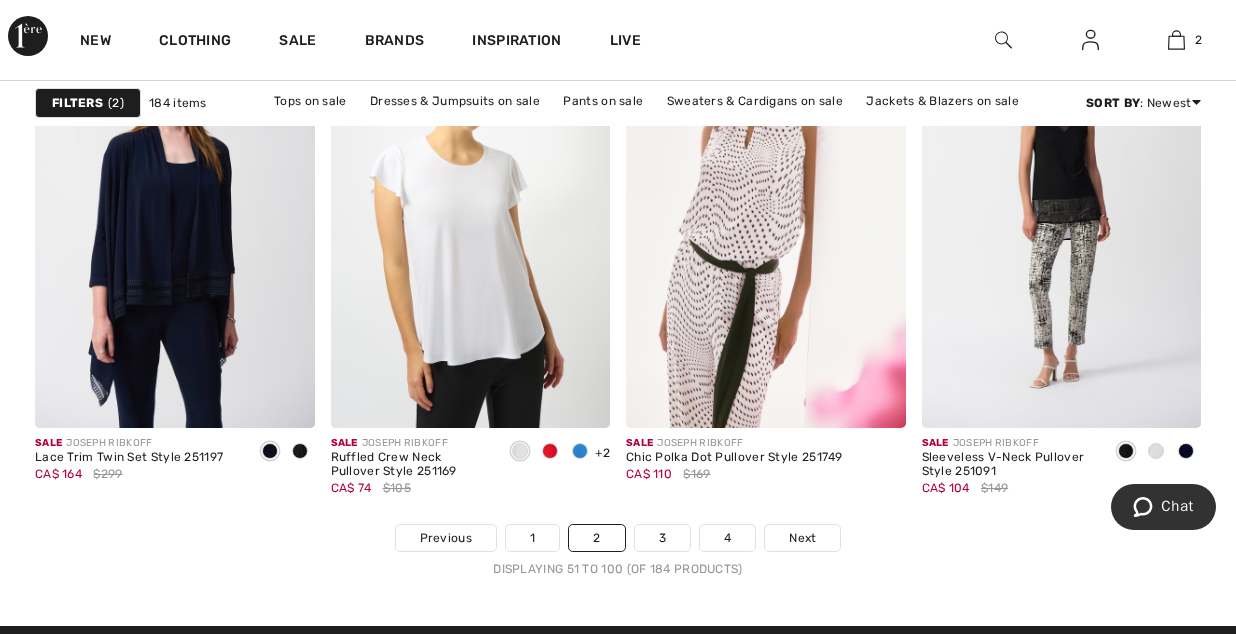 scroll, scrollTop: 7976, scrollLeft: 0, axis: vertical 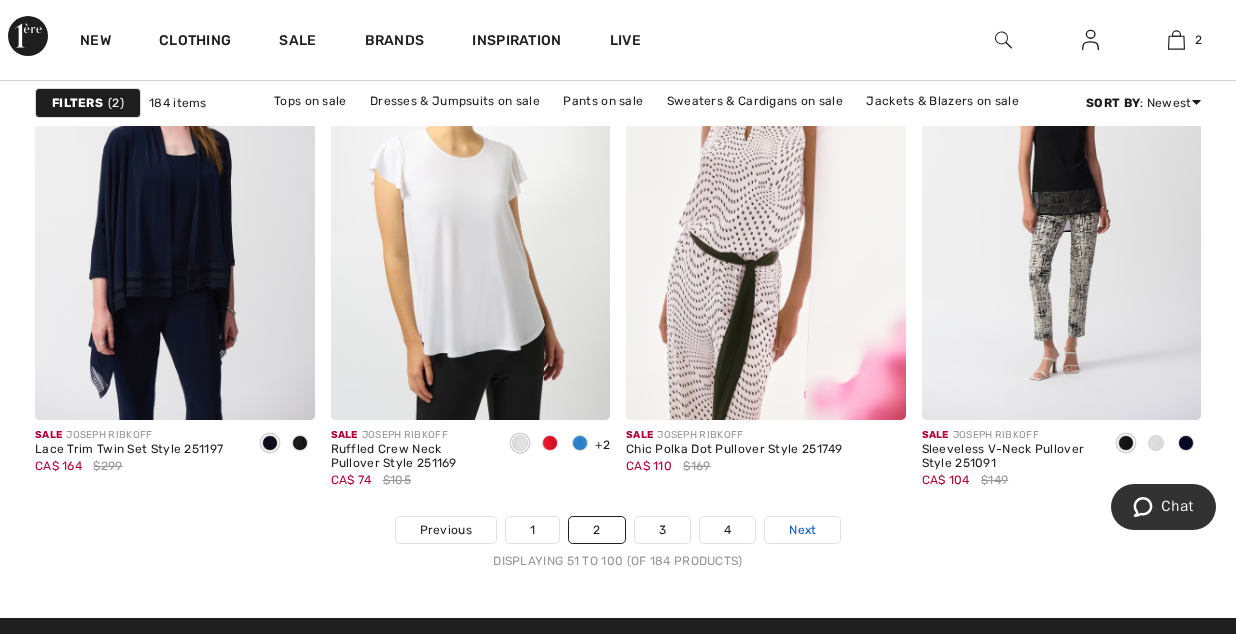 click on "Next" at bounding box center (802, 530) 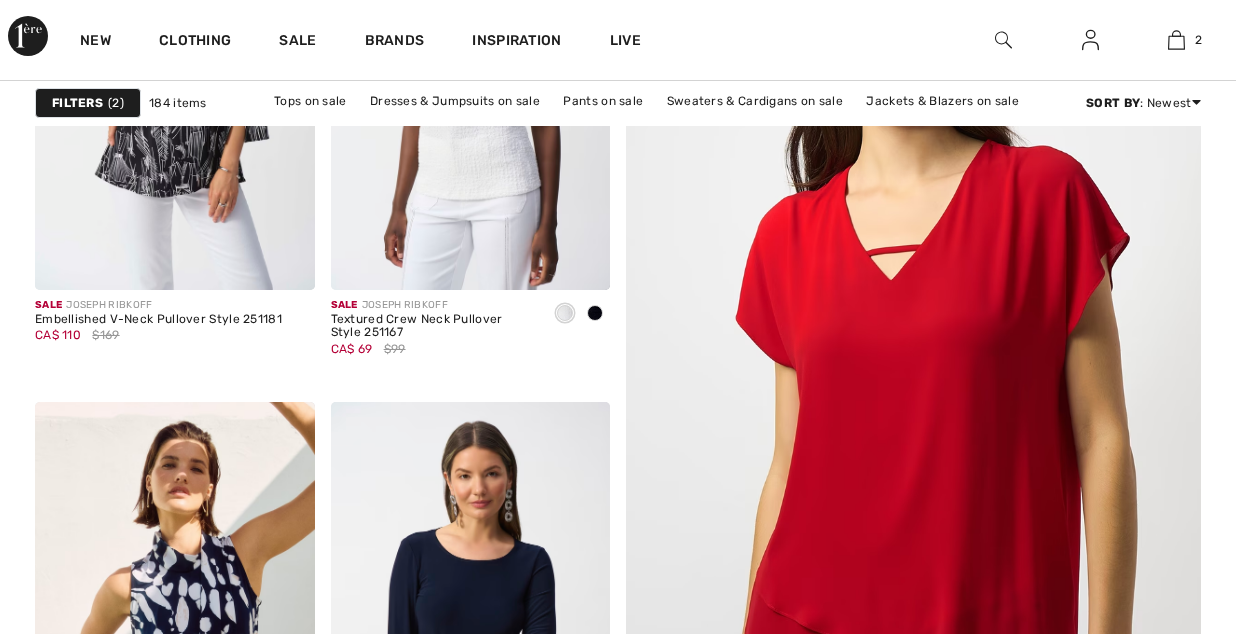 scroll, scrollTop: 0, scrollLeft: 0, axis: both 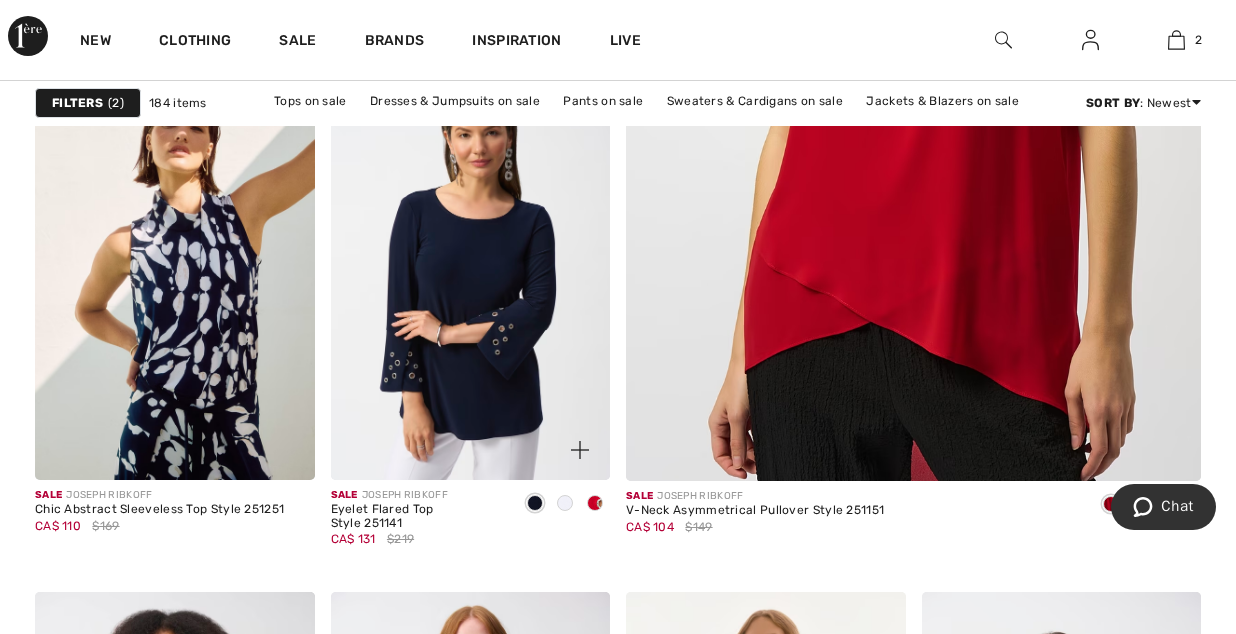 click at bounding box center [595, 503] 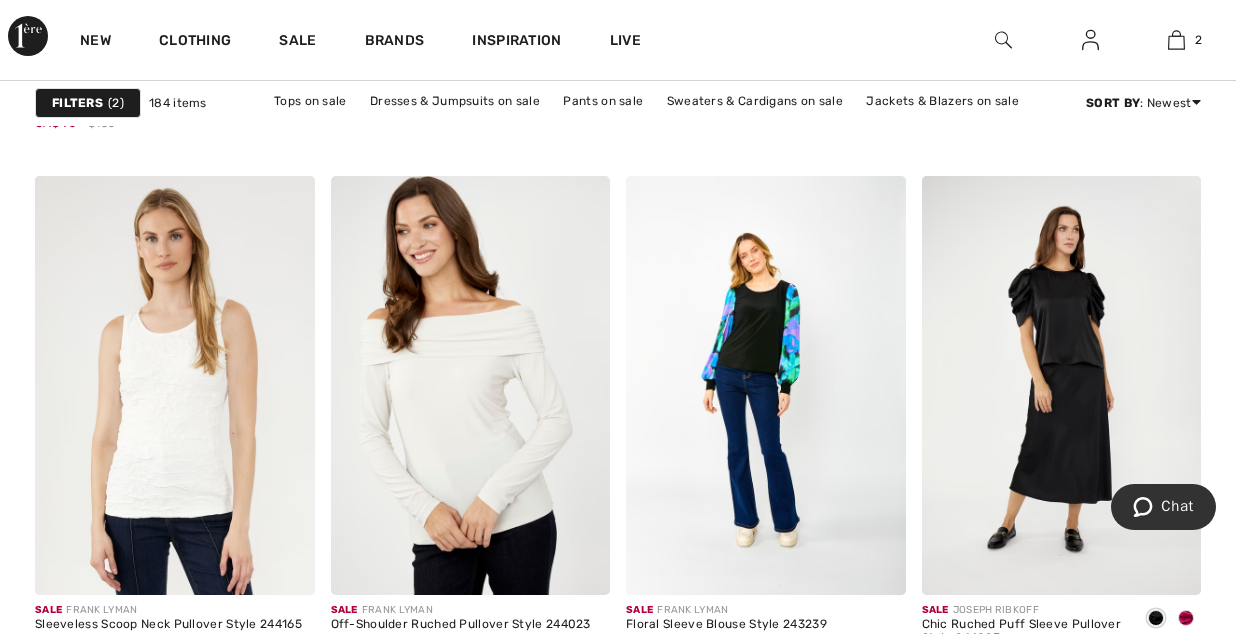 scroll, scrollTop: 5959, scrollLeft: 0, axis: vertical 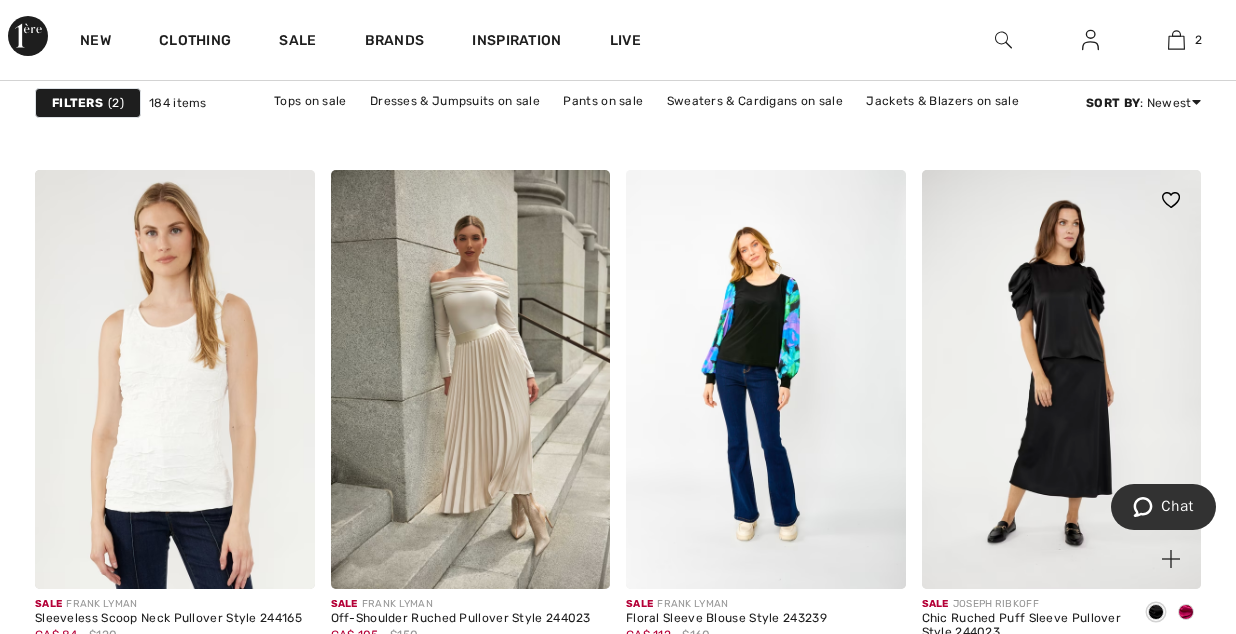 click at bounding box center (1186, 612) 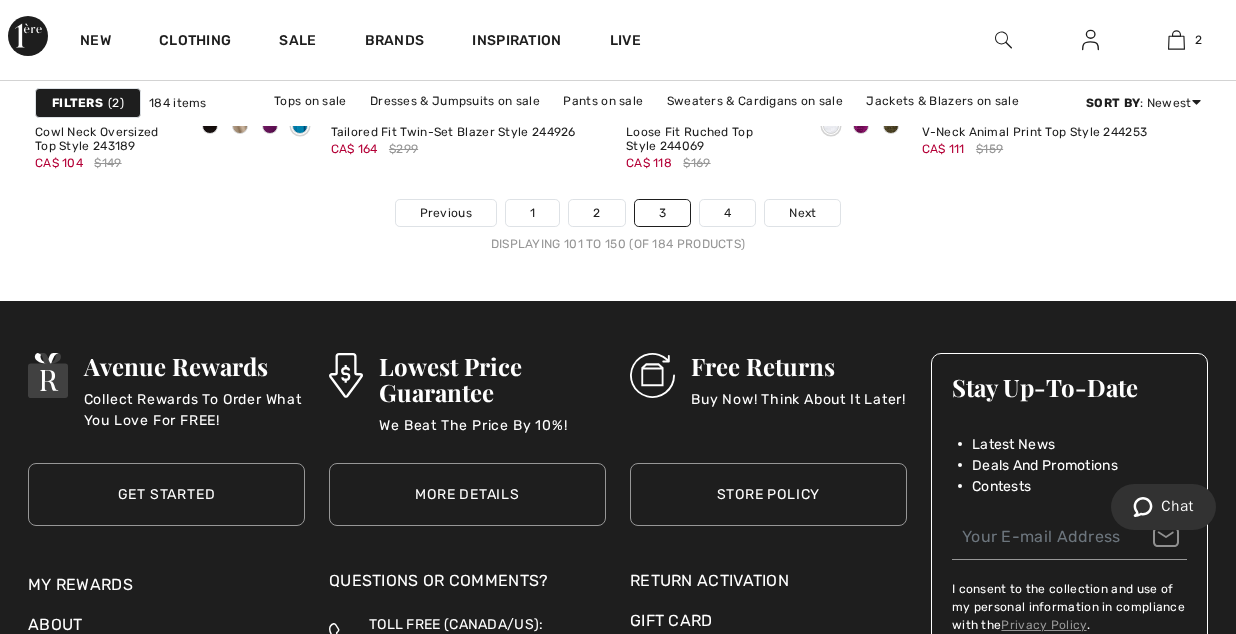 scroll, scrollTop: 8256, scrollLeft: 0, axis: vertical 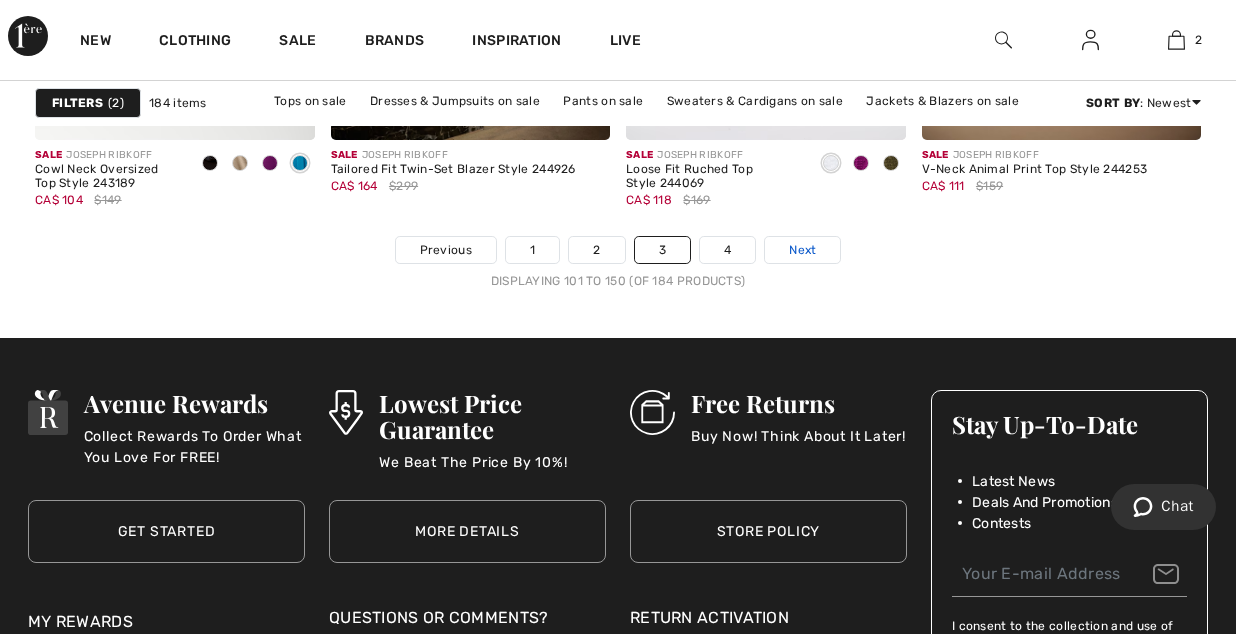 click on "Next" at bounding box center [802, 250] 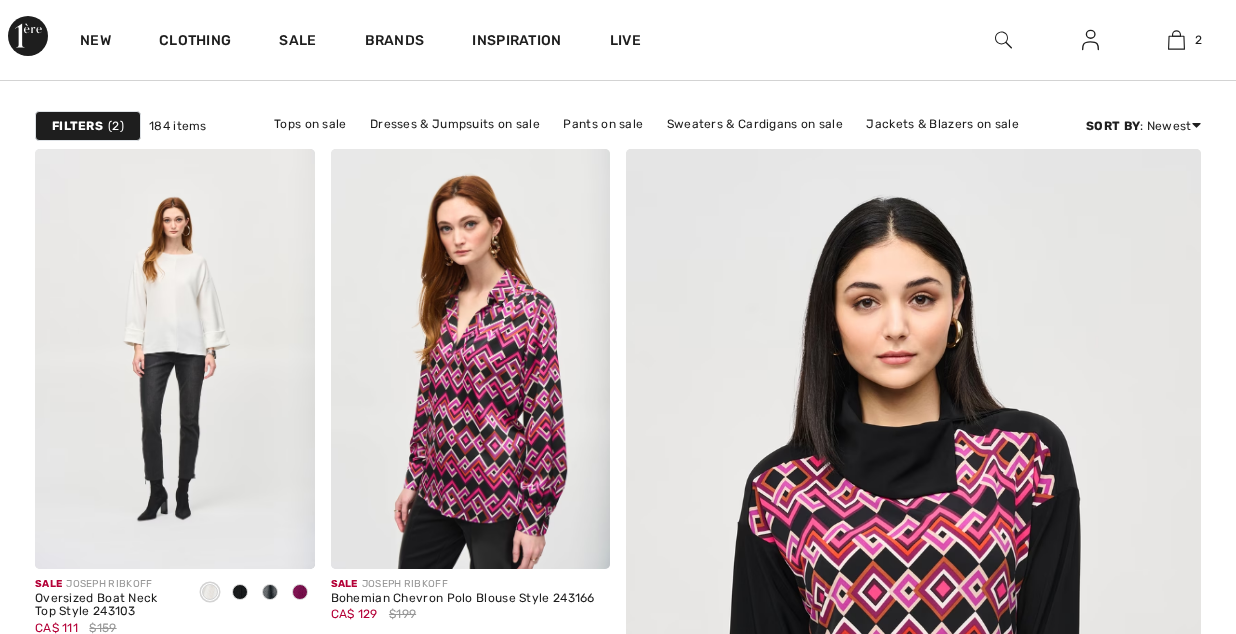 scroll, scrollTop: 0, scrollLeft: 0, axis: both 